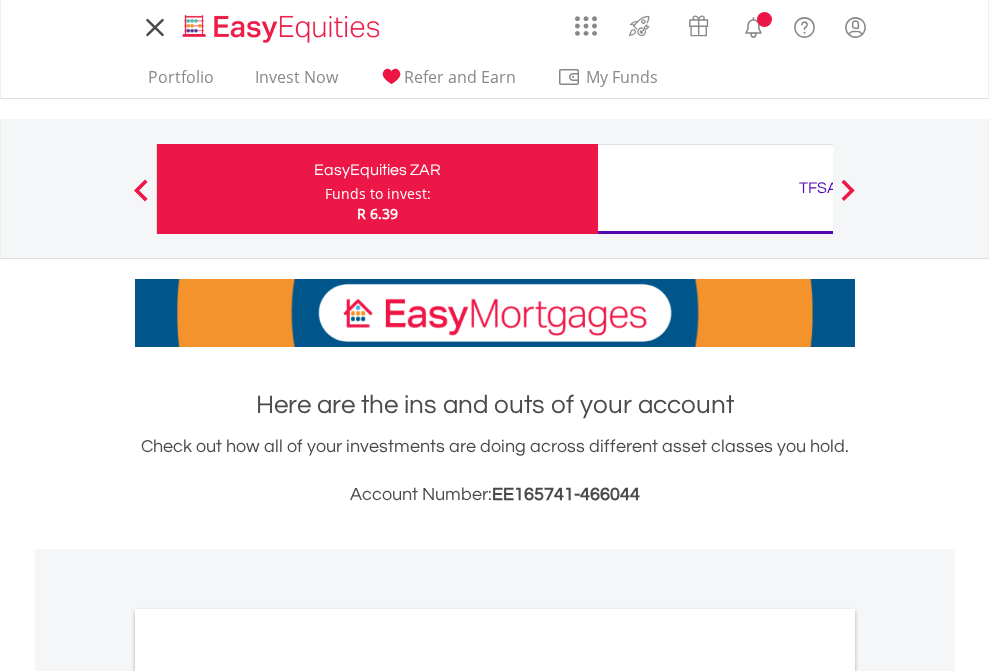 scroll, scrollTop: 0, scrollLeft: 0, axis: both 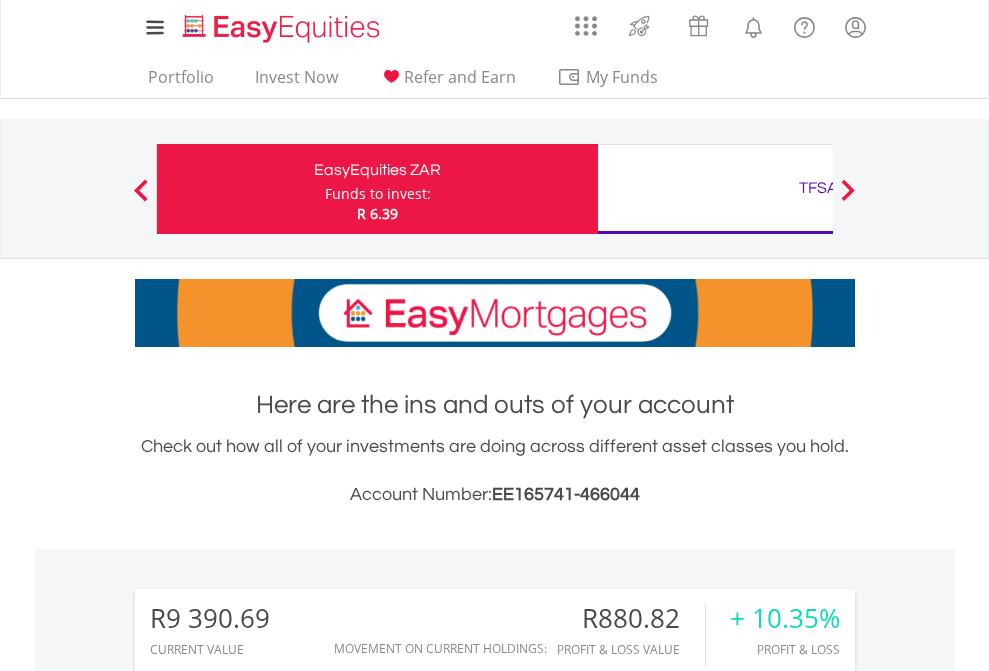 click on "Funds to invest:" at bounding box center [378, 194] 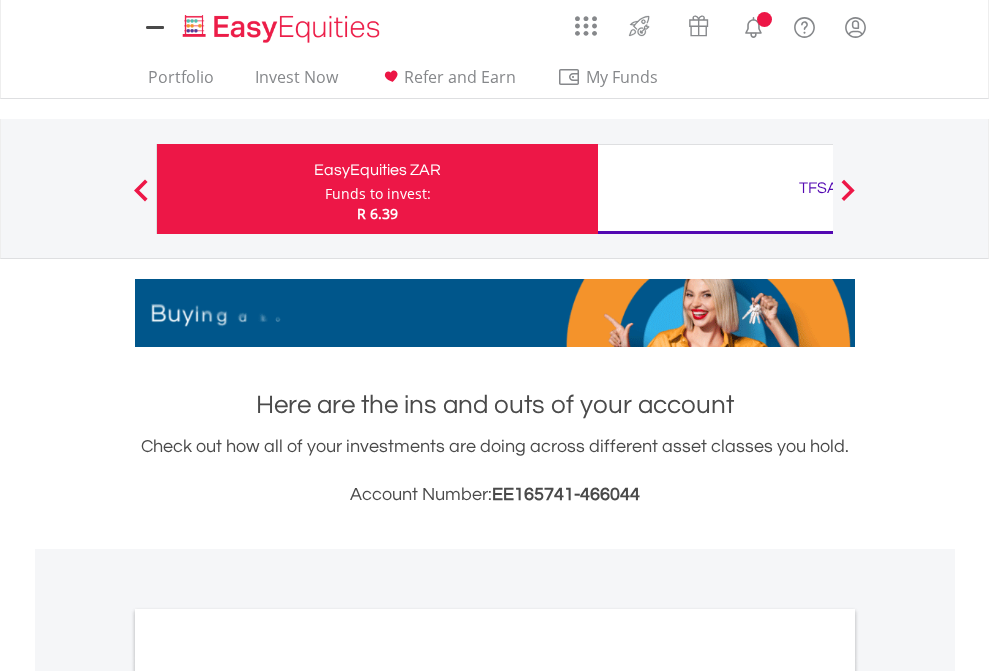 scroll, scrollTop: 0, scrollLeft: 0, axis: both 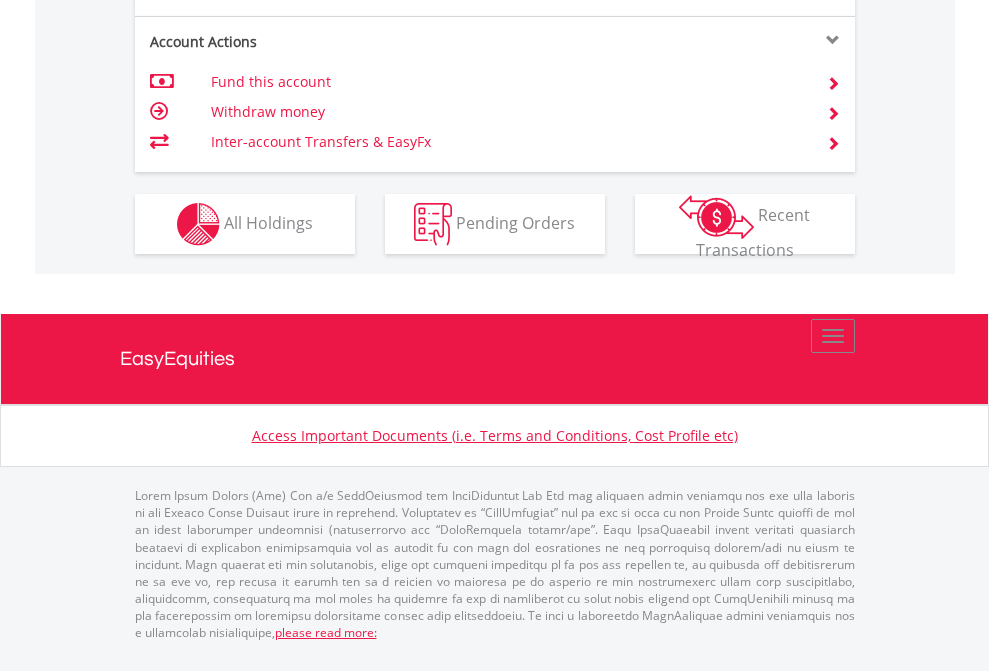 click on "Investment types" at bounding box center (706, -337) 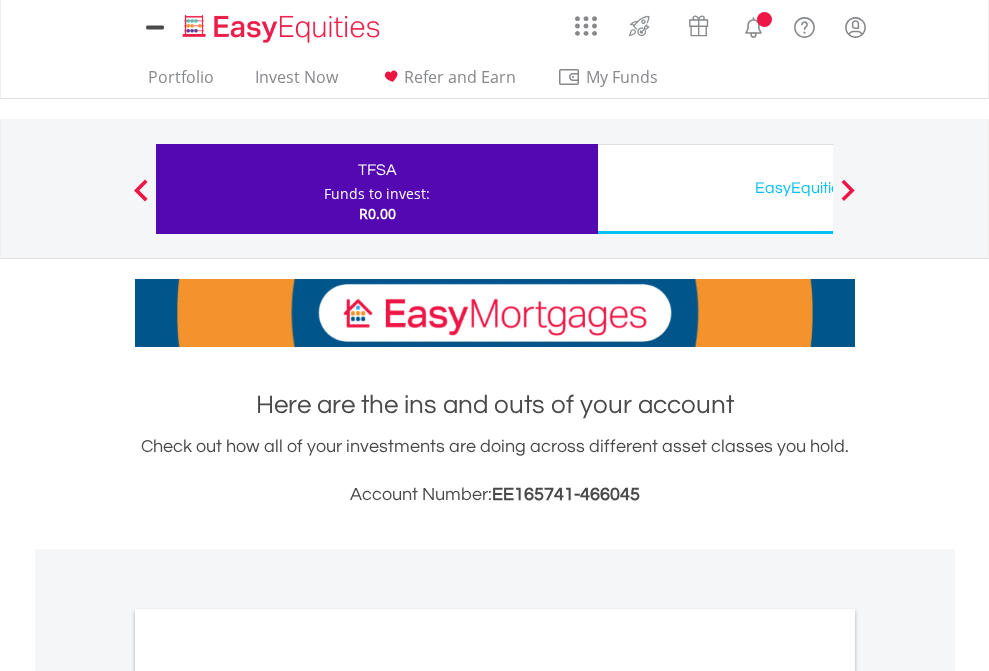 scroll, scrollTop: 0, scrollLeft: 0, axis: both 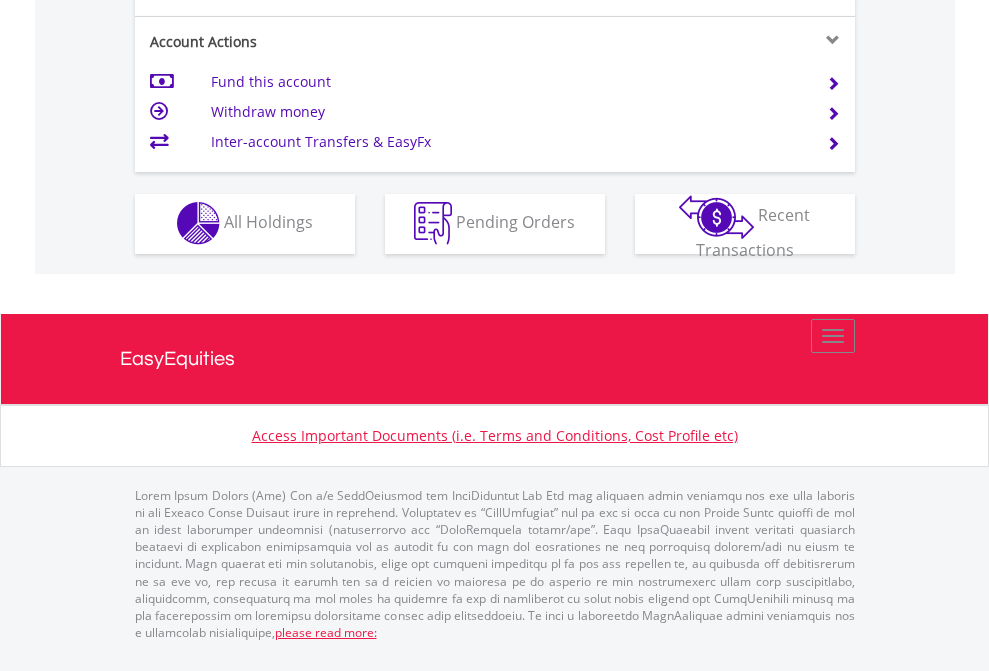 click on "Investment types" at bounding box center (706, -353) 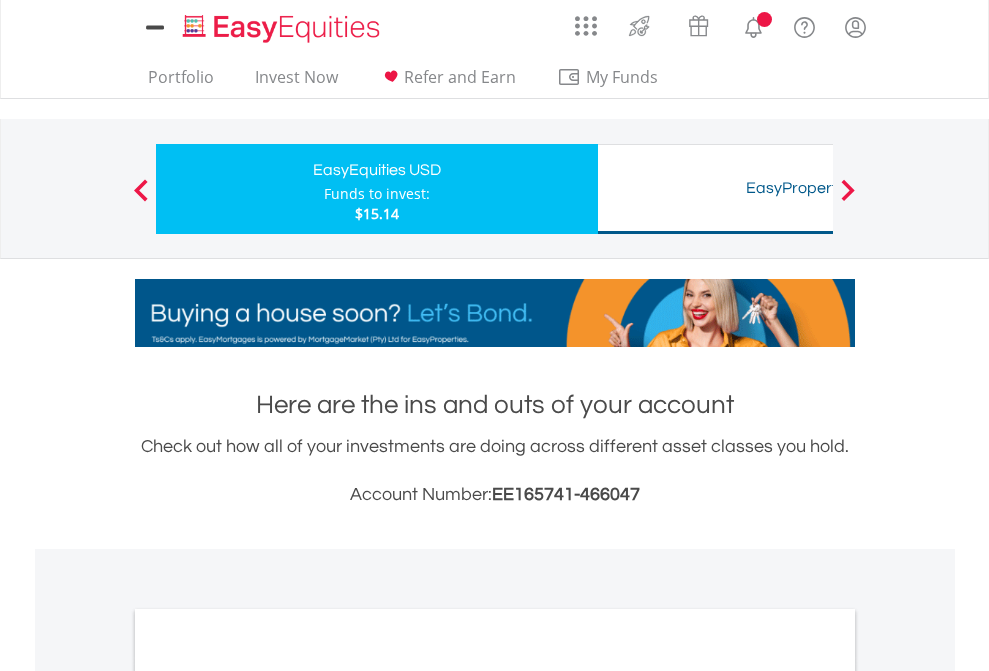 scroll, scrollTop: 0, scrollLeft: 0, axis: both 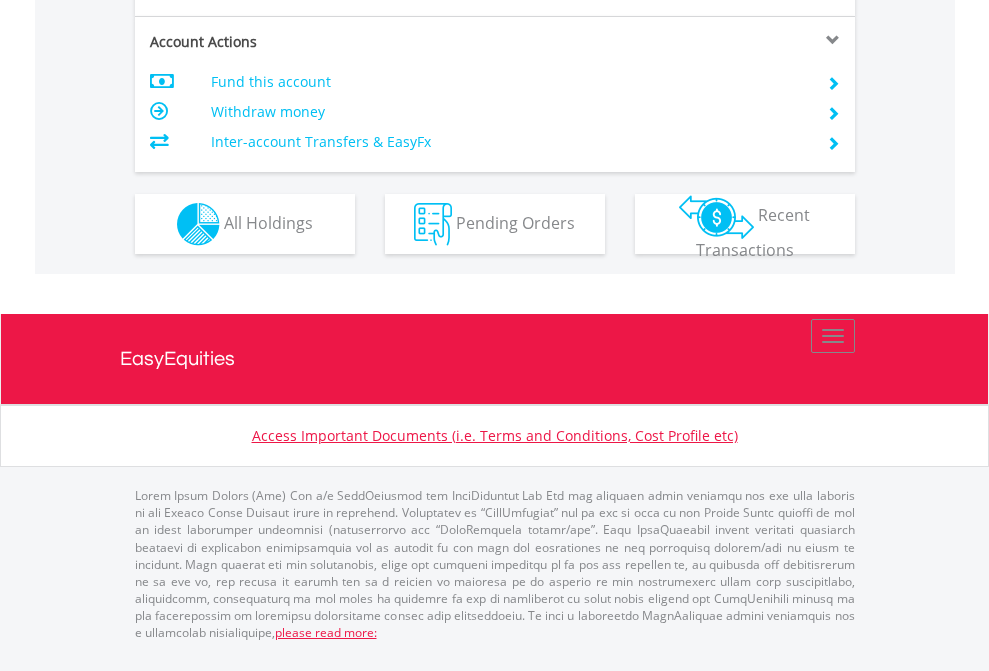 click on "Investment types" at bounding box center (706, -337) 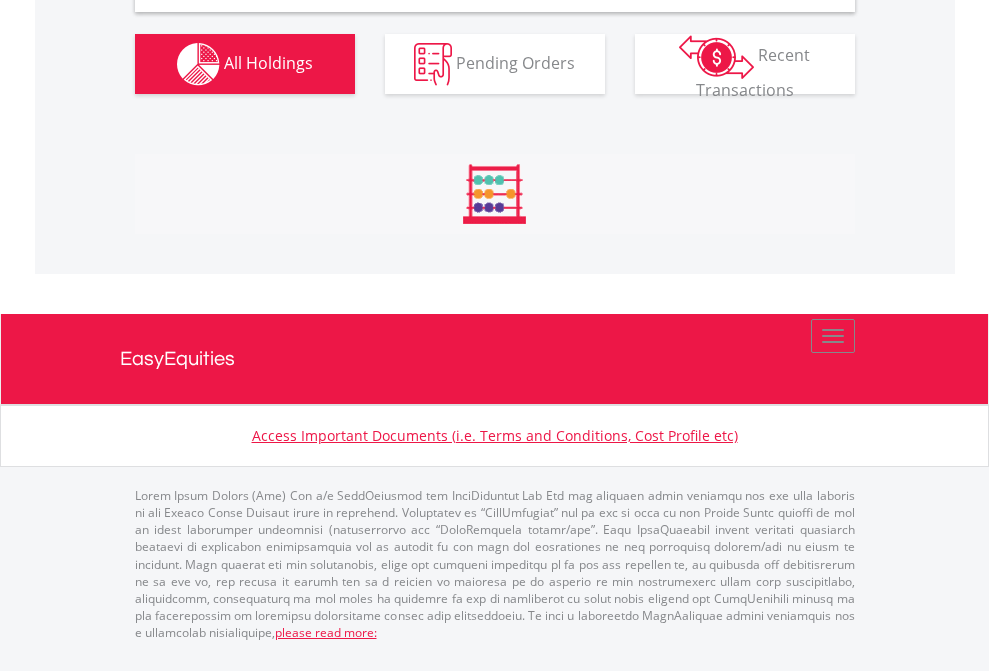 scroll, scrollTop: 1933, scrollLeft: 0, axis: vertical 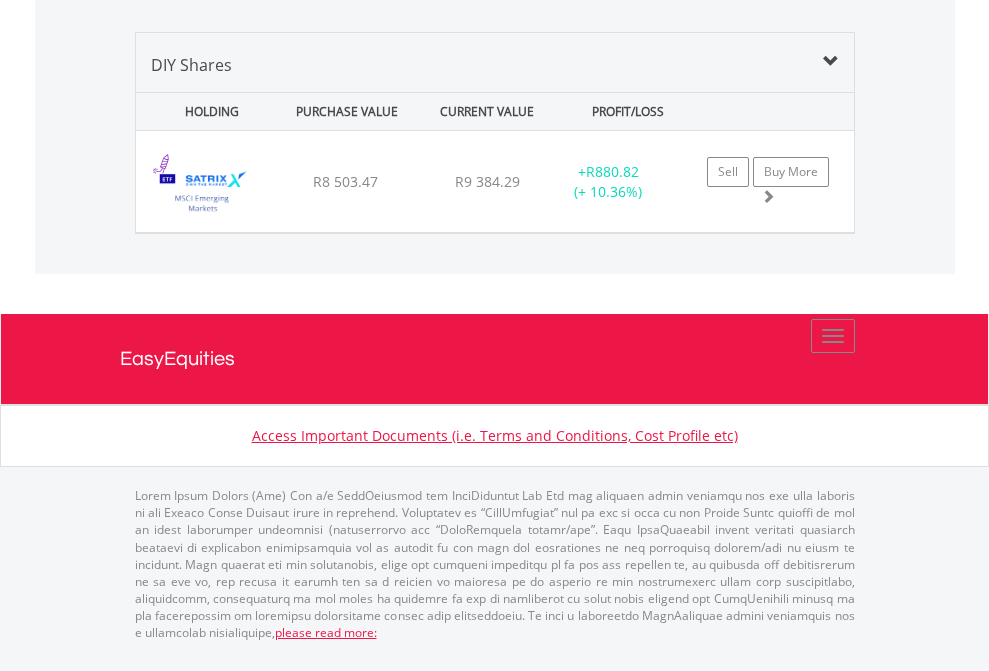 click on "TFSA" at bounding box center [818, -968] 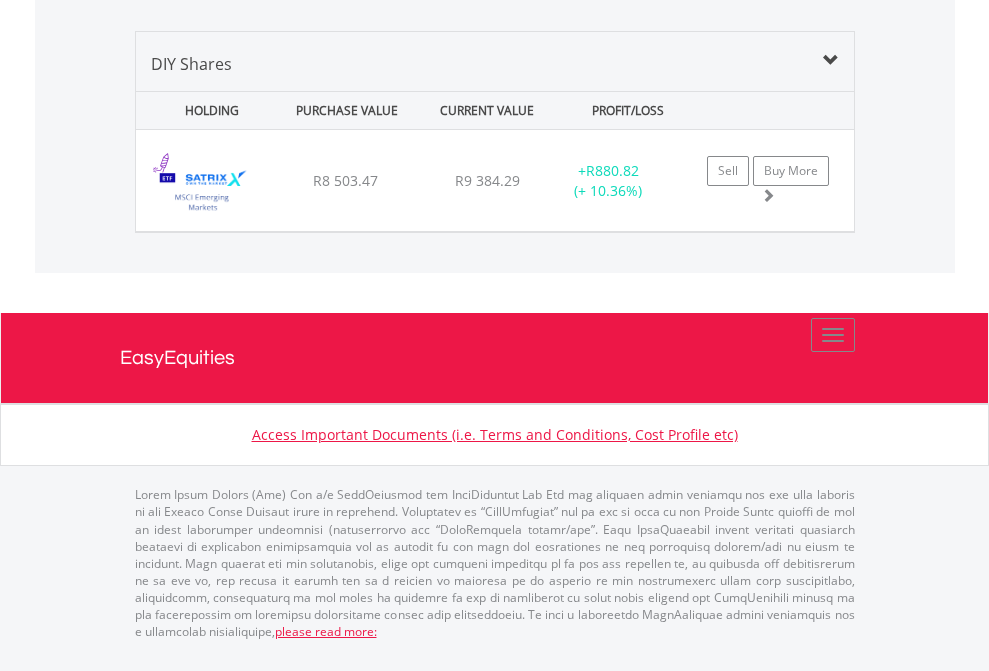 scroll, scrollTop: 144, scrollLeft: 0, axis: vertical 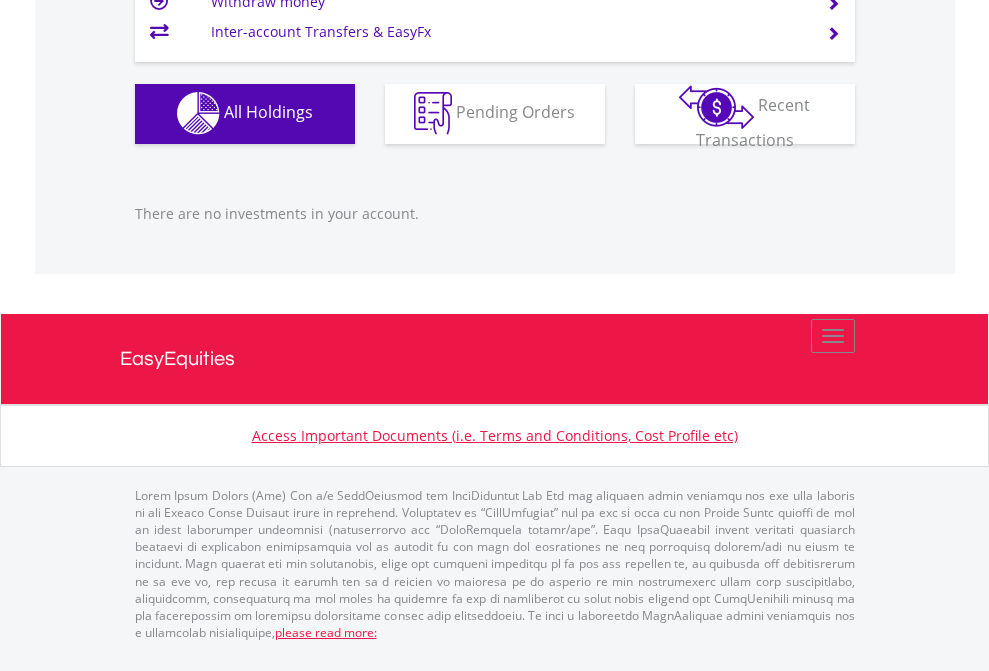 click on "EasyEquities USD" at bounding box center (818, -1142) 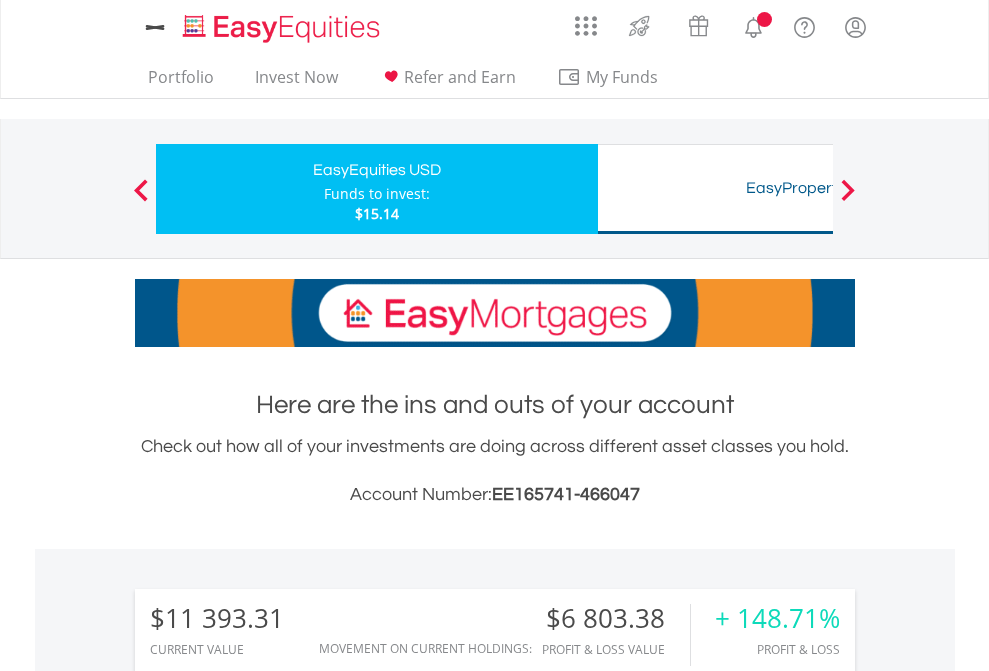 scroll, scrollTop: 0, scrollLeft: 0, axis: both 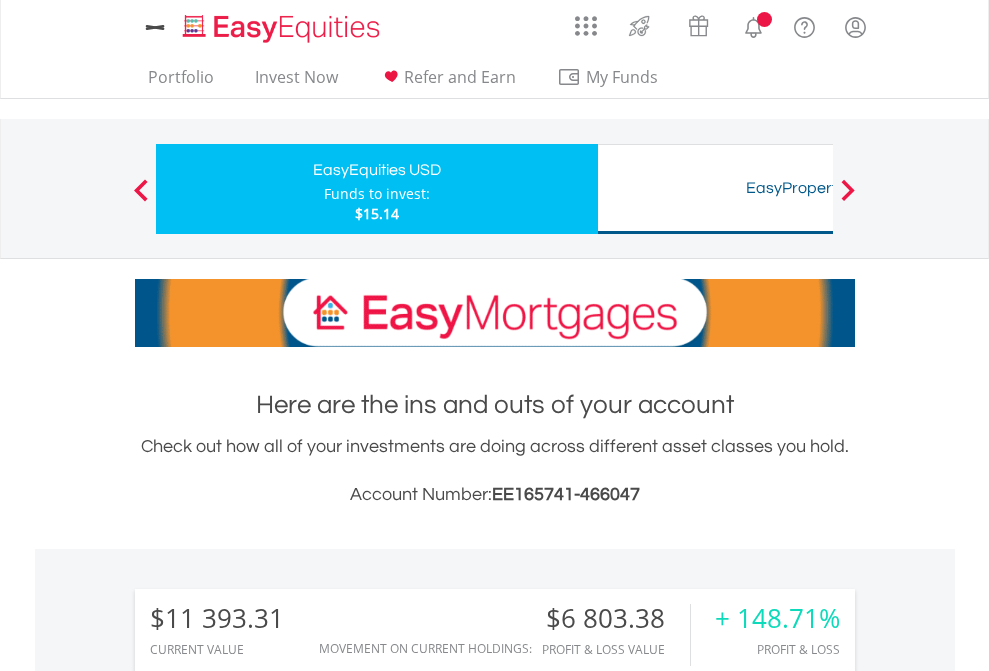 click on "All Holdings" at bounding box center [268, 1466] 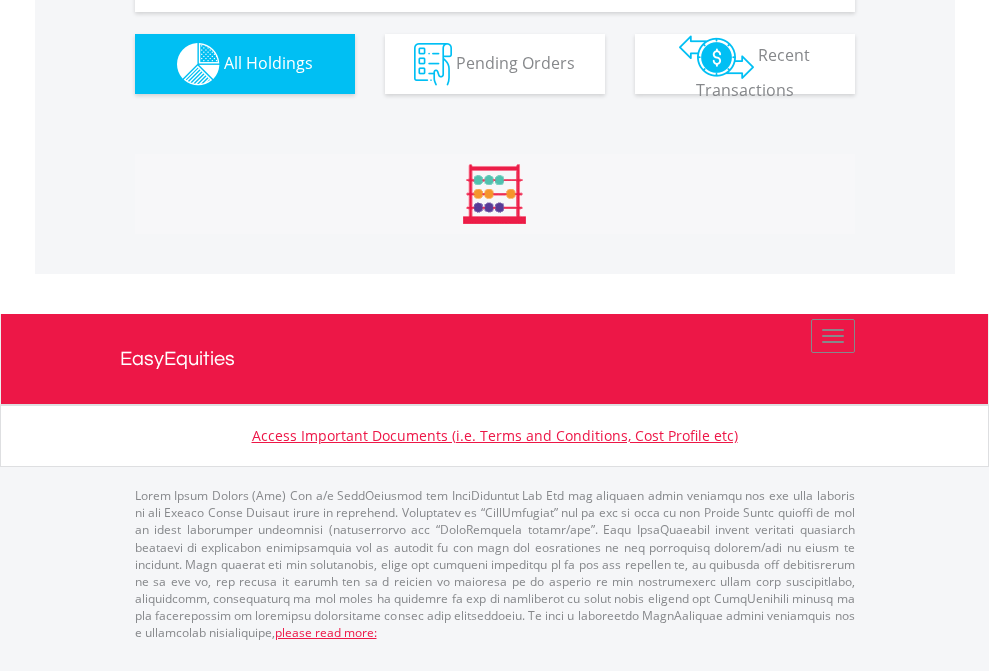 scroll, scrollTop: 2224, scrollLeft: 0, axis: vertical 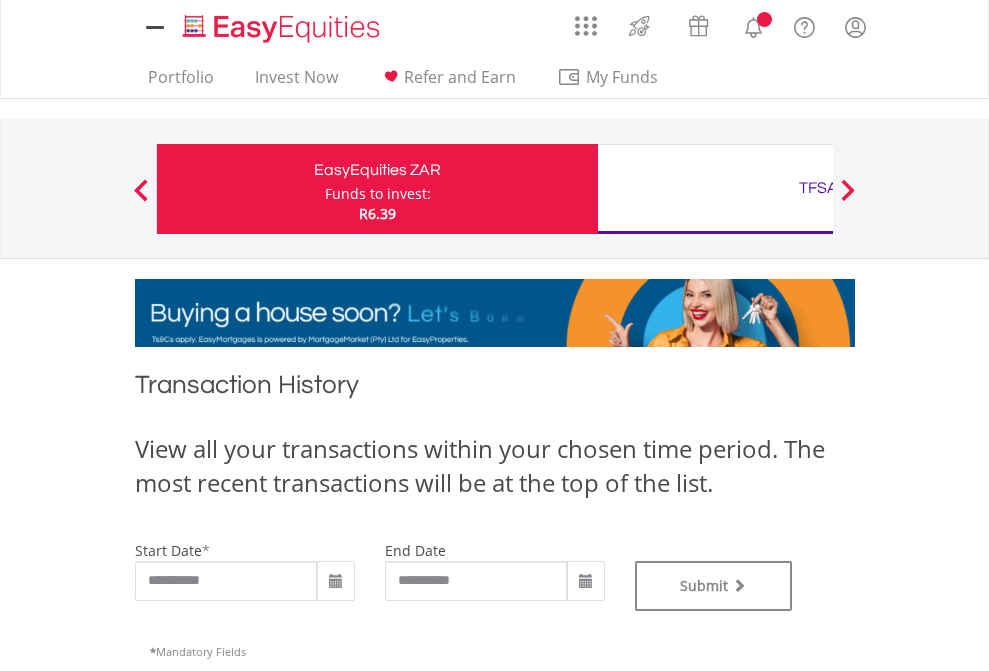 type on "**********" 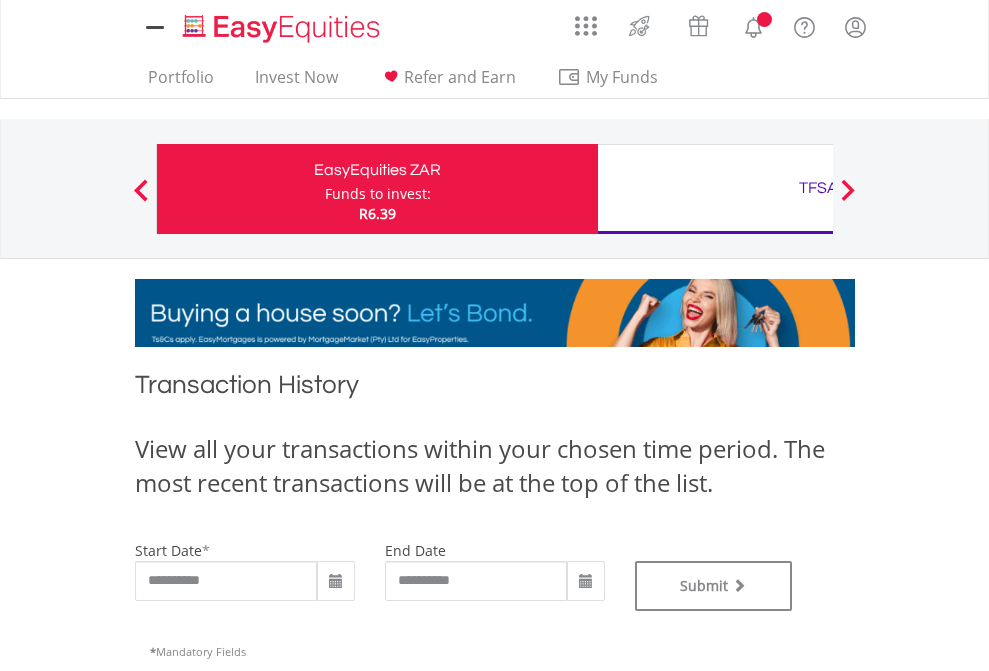 type on "**********" 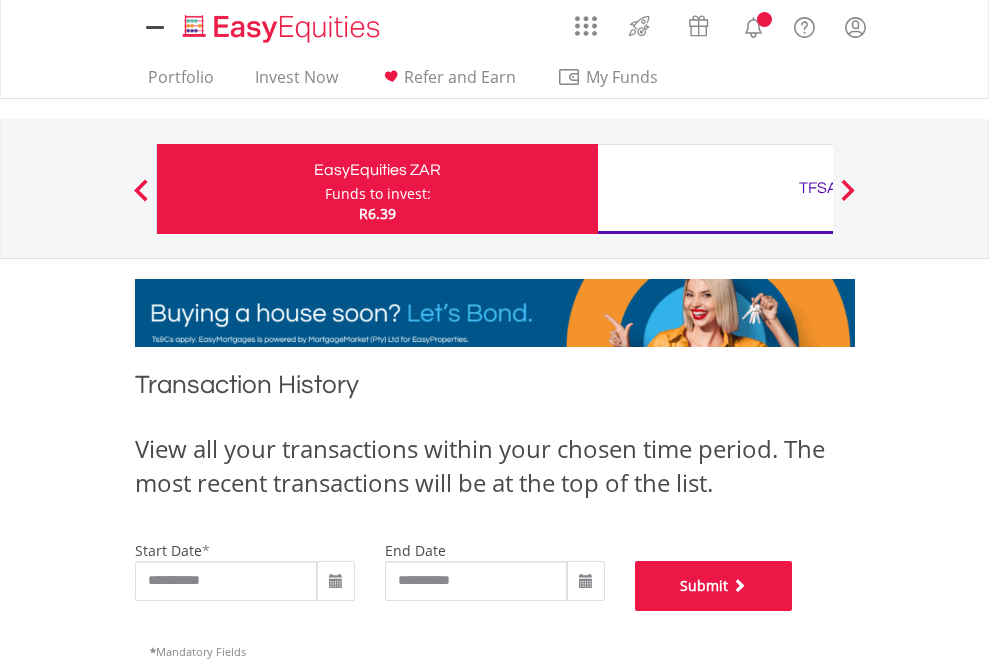 click on "Submit" at bounding box center [714, 586] 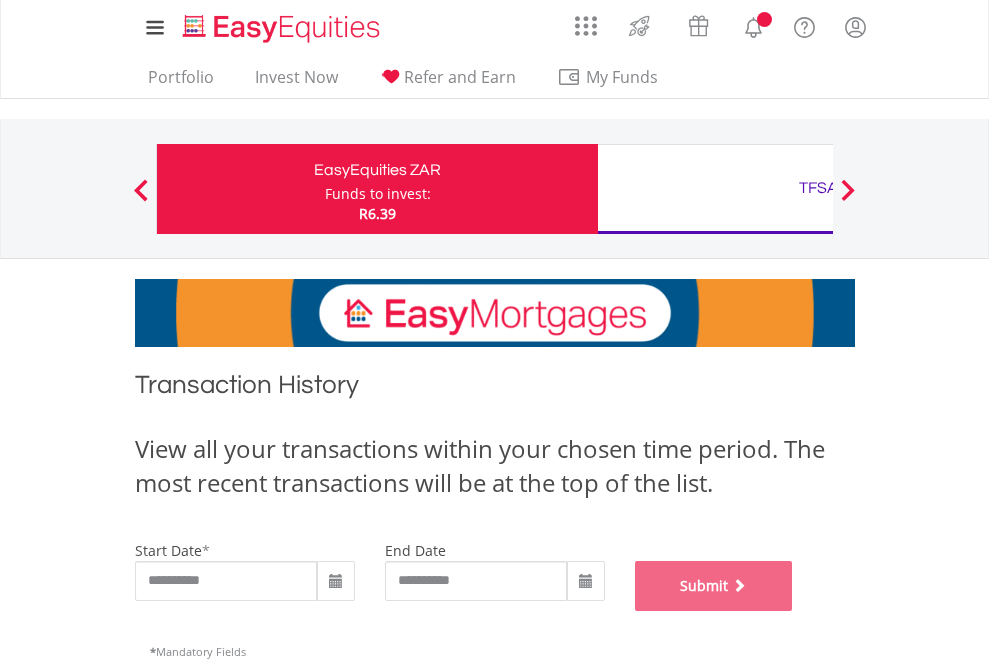 scroll, scrollTop: 811, scrollLeft: 0, axis: vertical 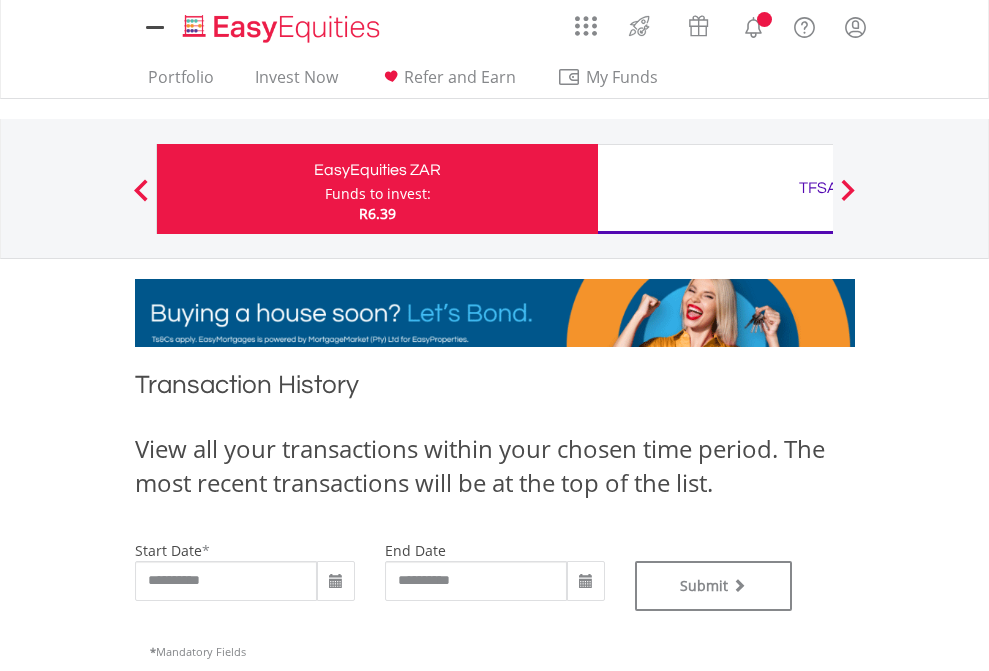 click on "TFSA" at bounding box center (818, 188) 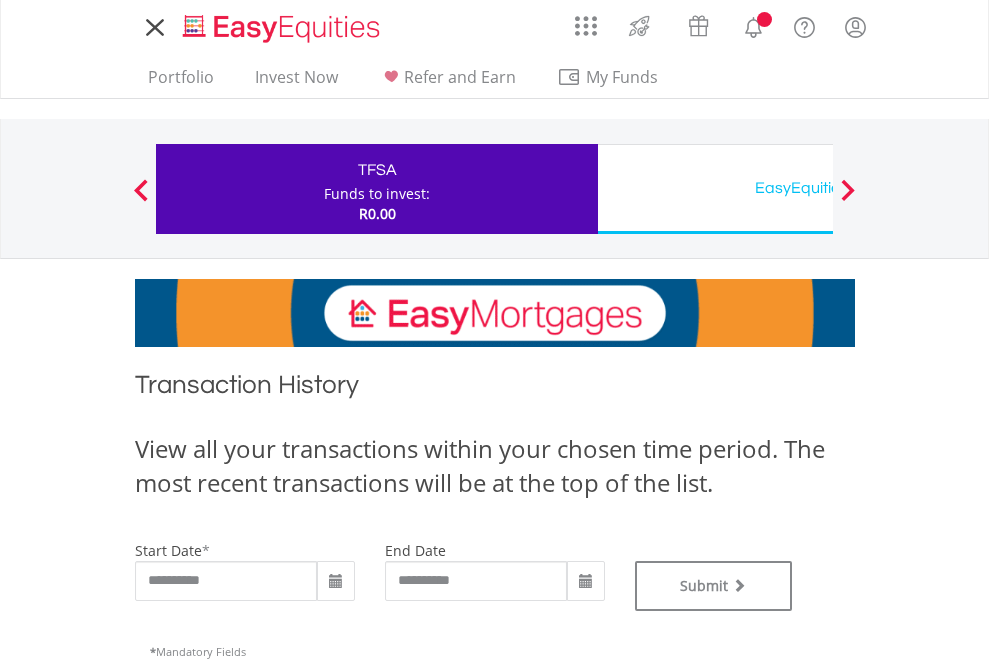 scroll, scrollTop: 0, scrollLeft: 0, axis: both 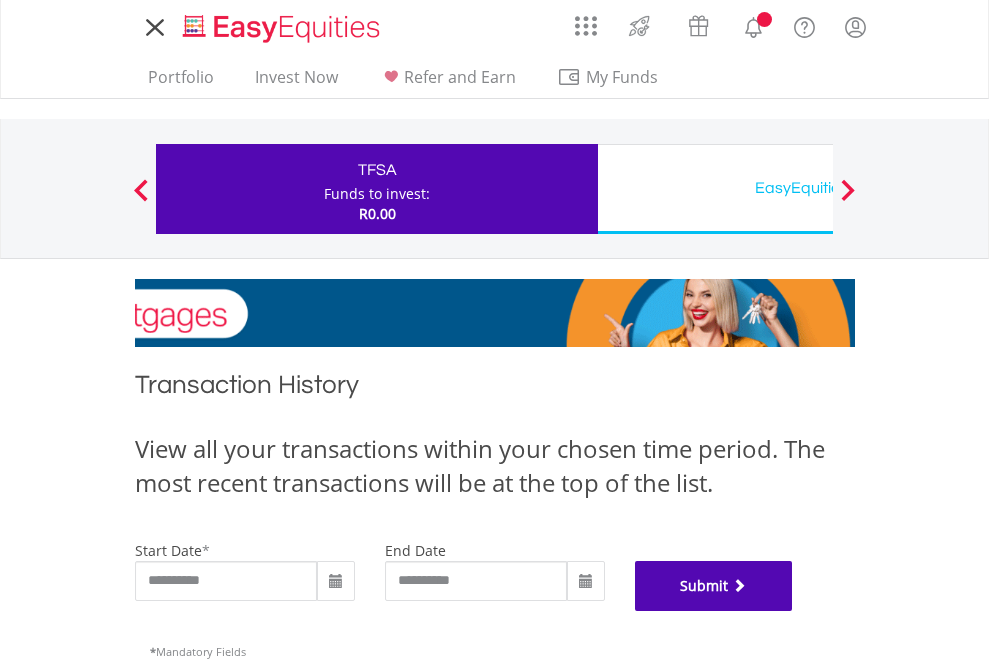 click on "Submit" at bounding box center [714, 586] 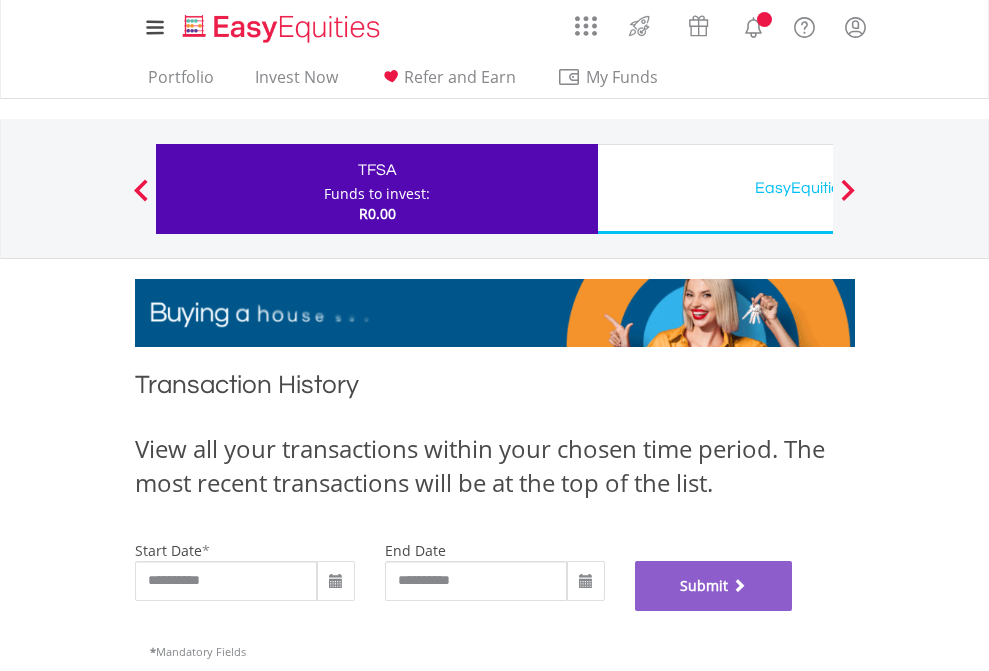 scroll, scrollTop: 811, scrollLeft: 0, axis: vertical 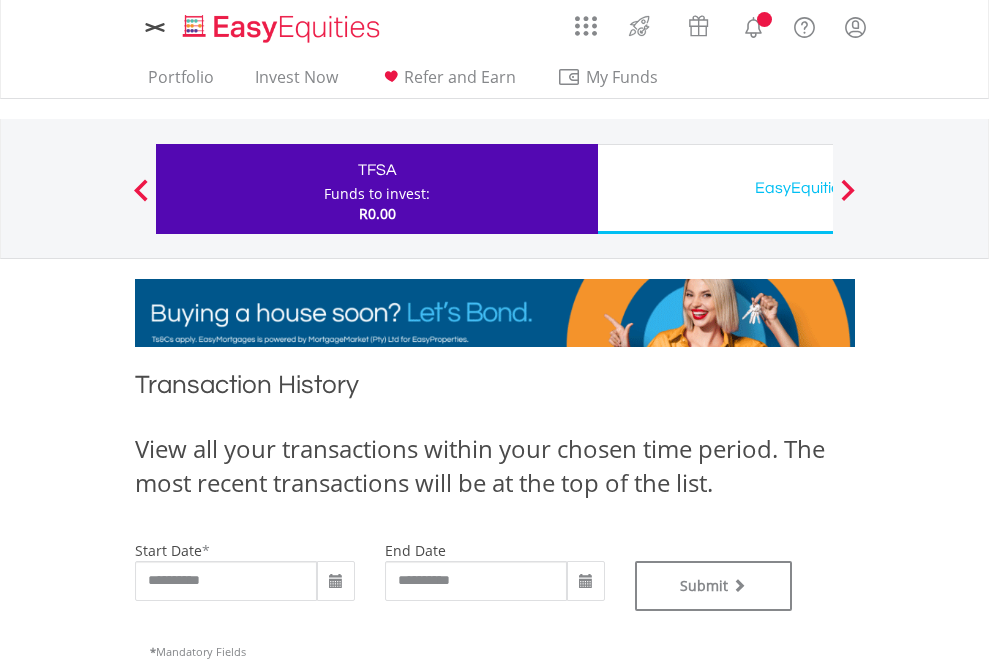 click on "EasyEquities USD" at bounding box center [818, 188] 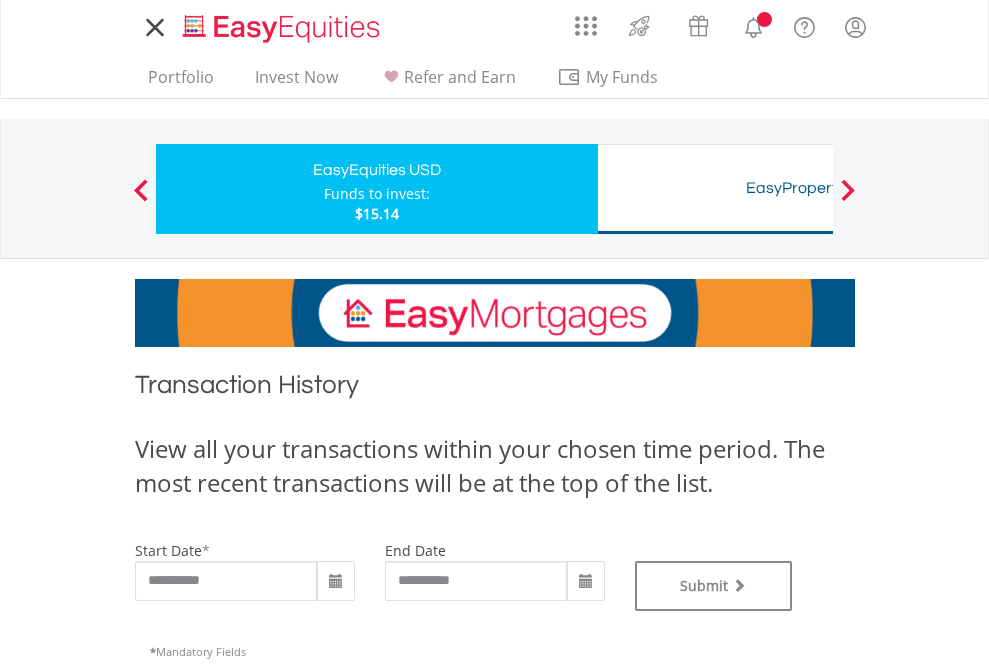 scroll, scrollTop: 0, scrollLeft: 0, axis: both 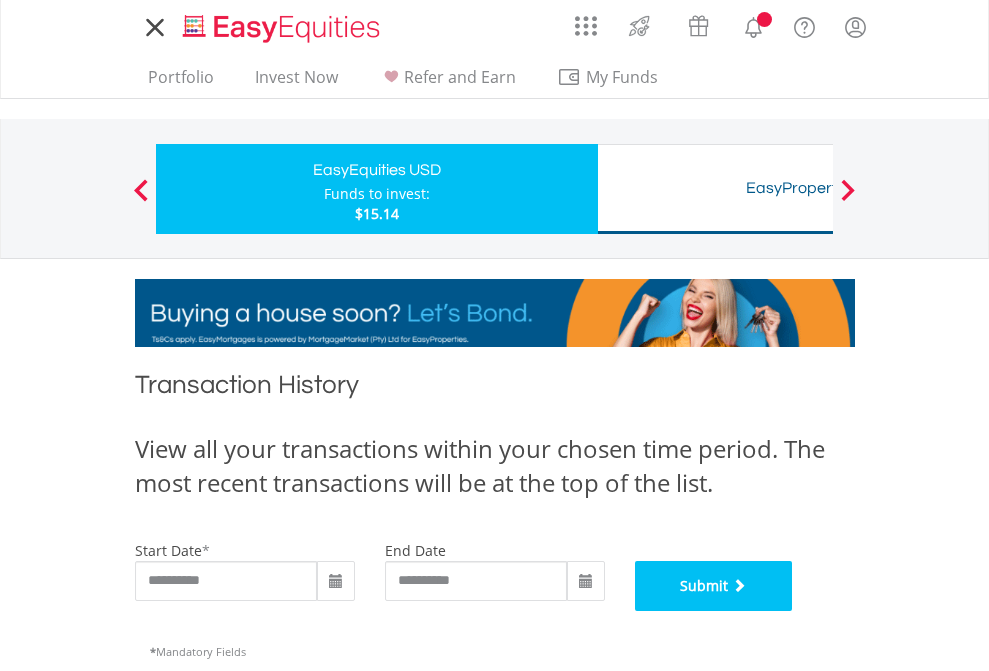 click on "Submit" at bounding box center [714, 586] 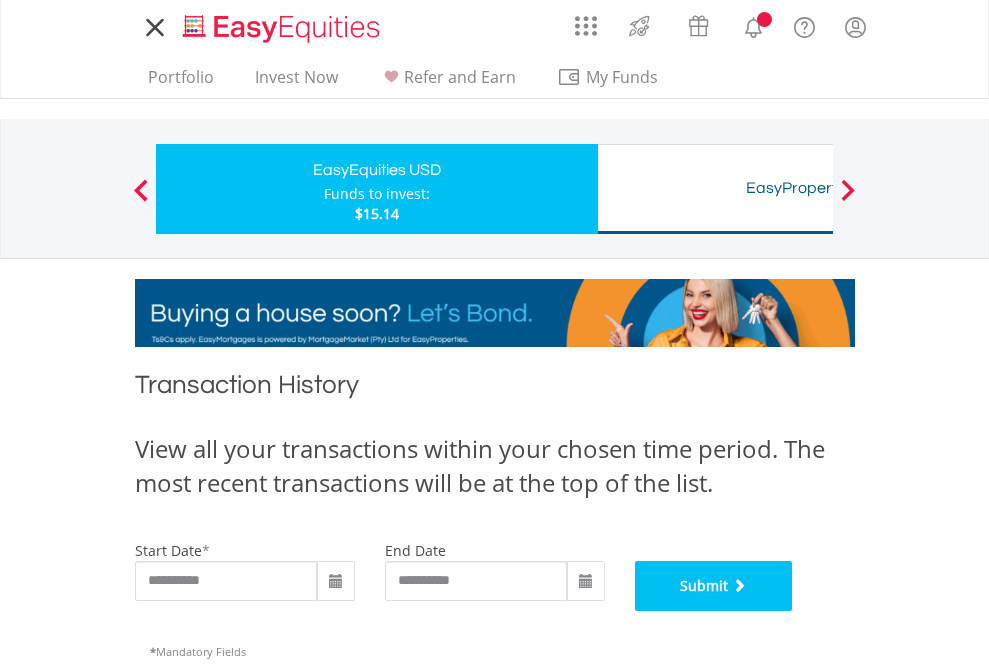 scroll, scrollTop: 811, scrollLeft: 0, axis: vertical 